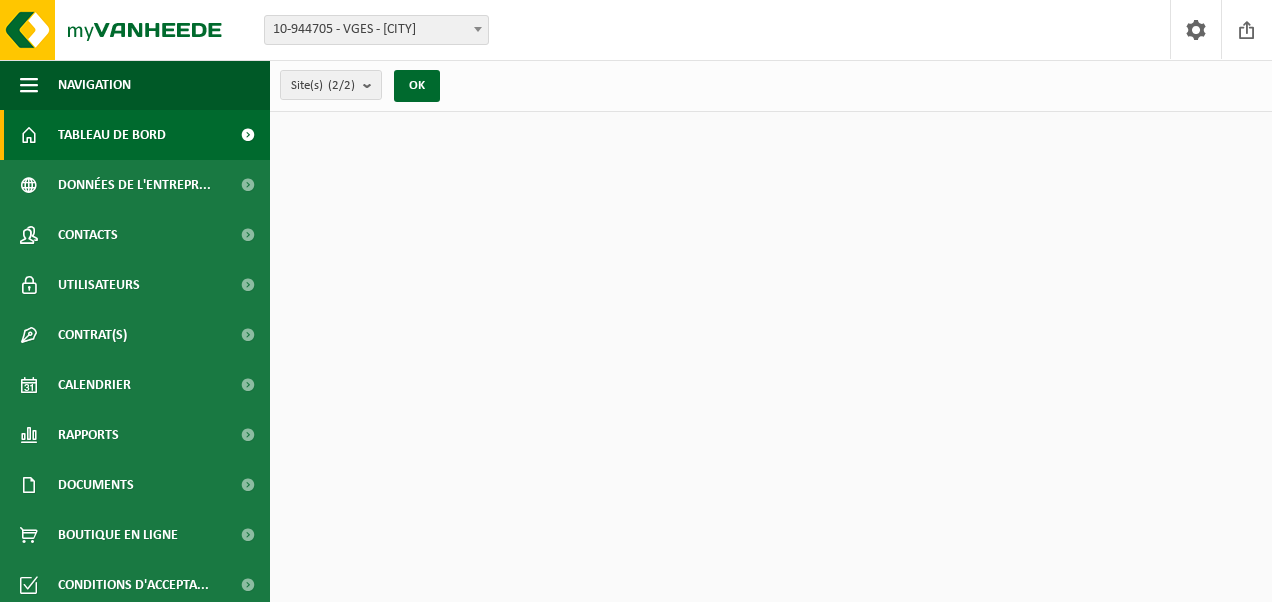 scroll, scrollTop: 0, scrollLeft: 0, axis: both 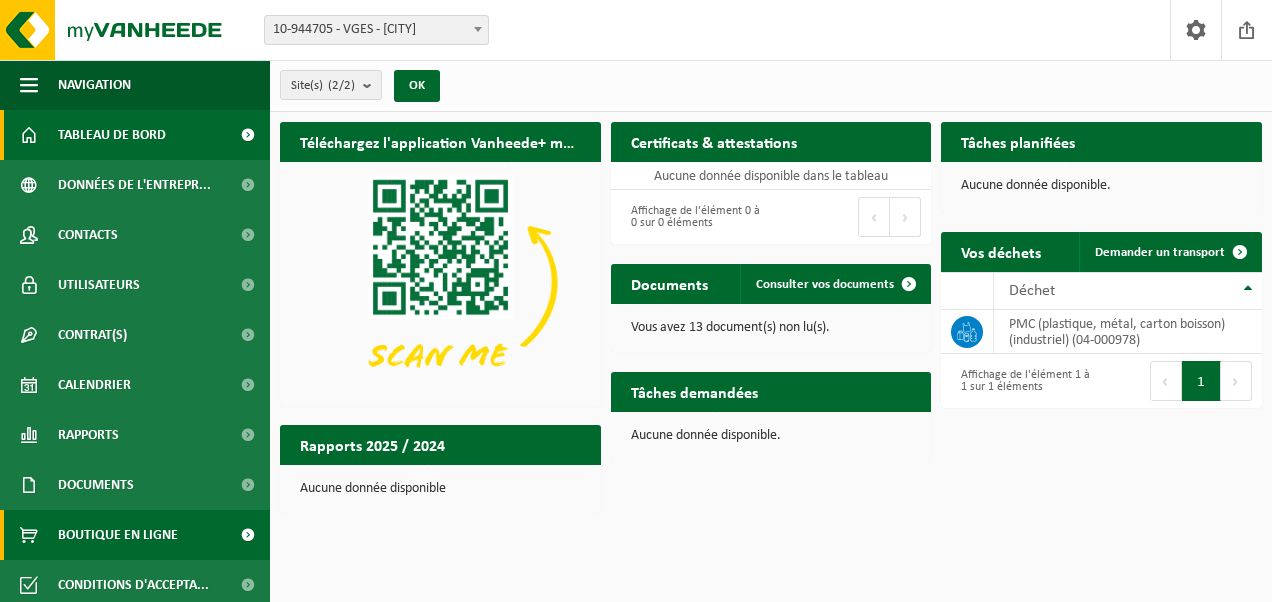 click on "Boutique en ligne" at bounding box center [118, 535] 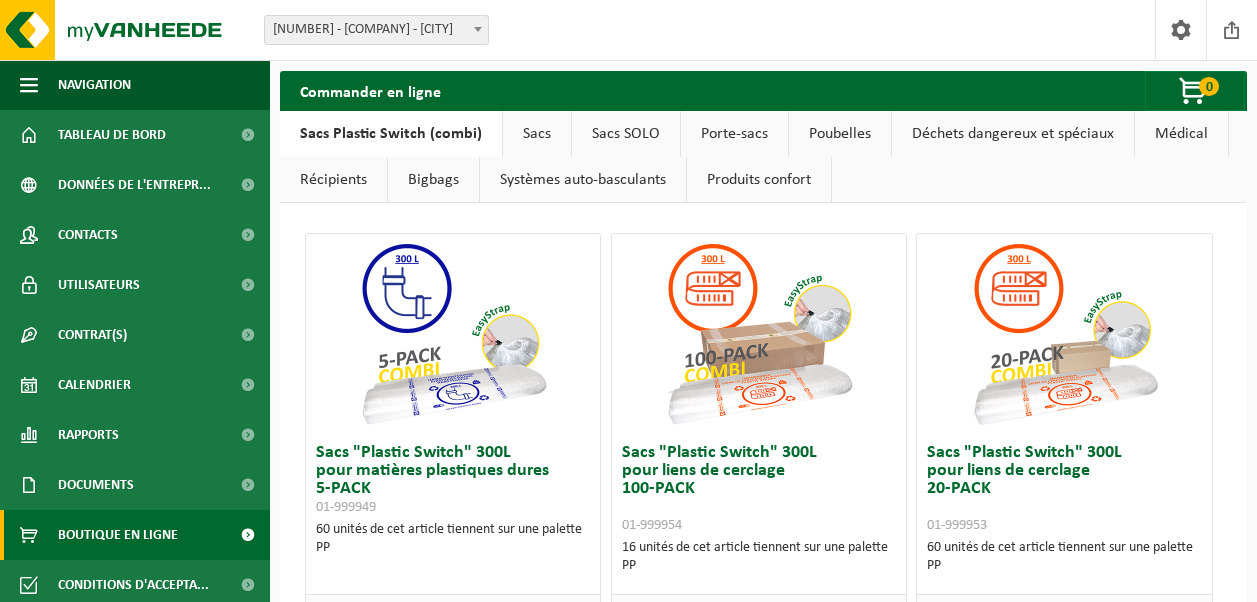 scroll, scrollTop: 0, scrollLeft: 0, axis: both 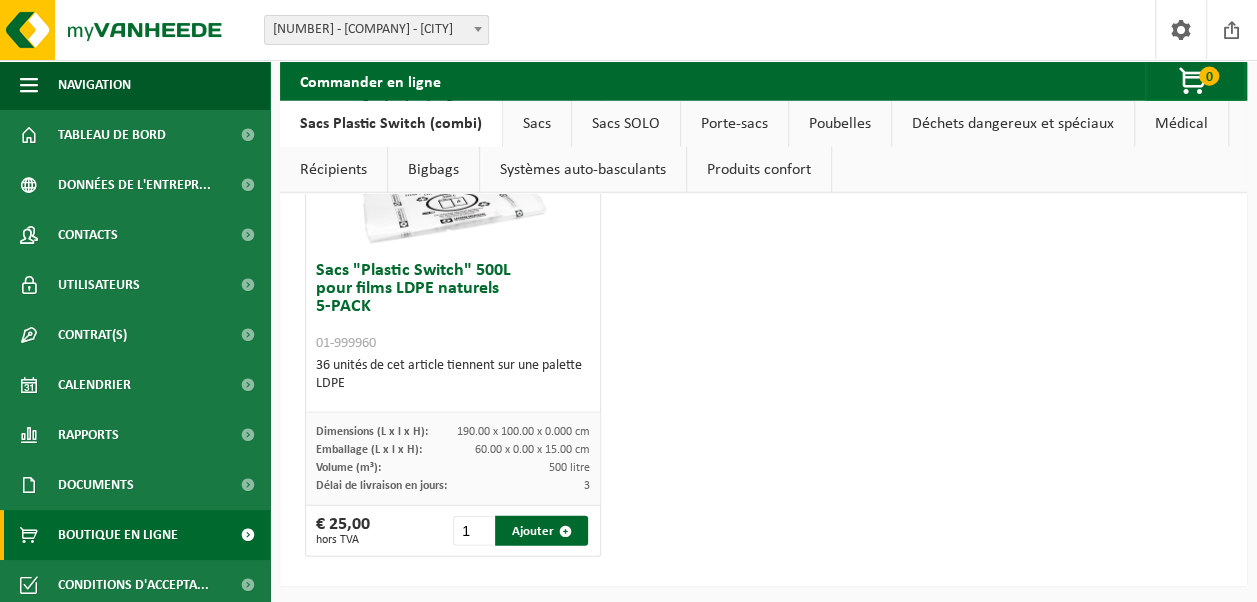 click on "Poubelles" at bounding box center [840, 124] 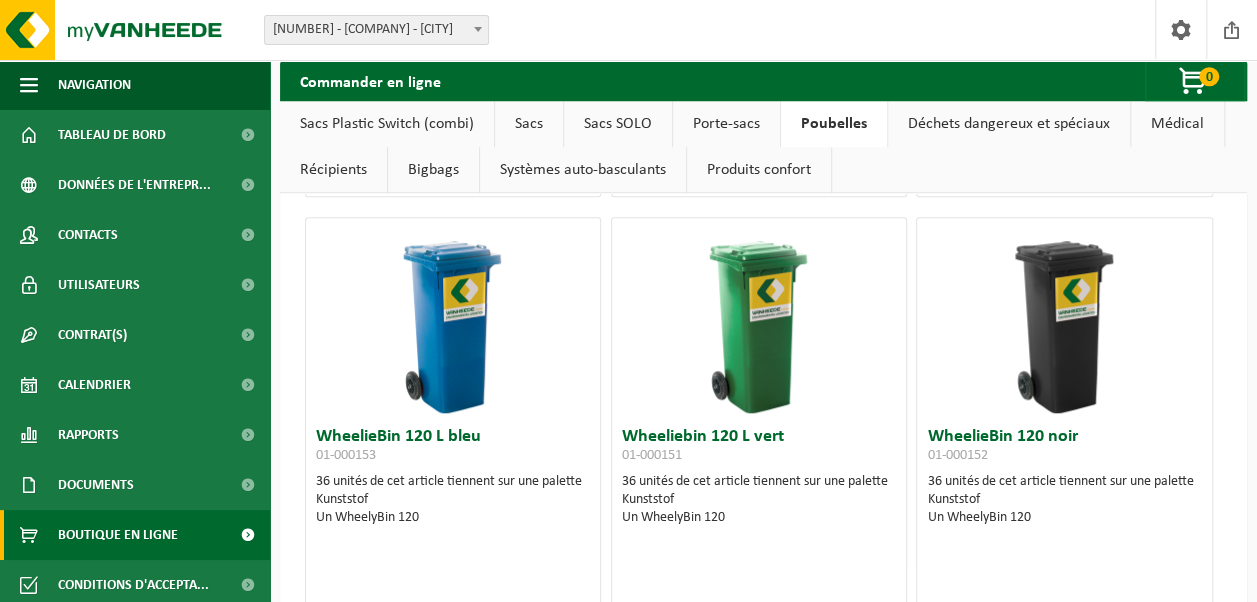 scroll, scrollTop: 4510, scrollLeft: 0, axis: vertical 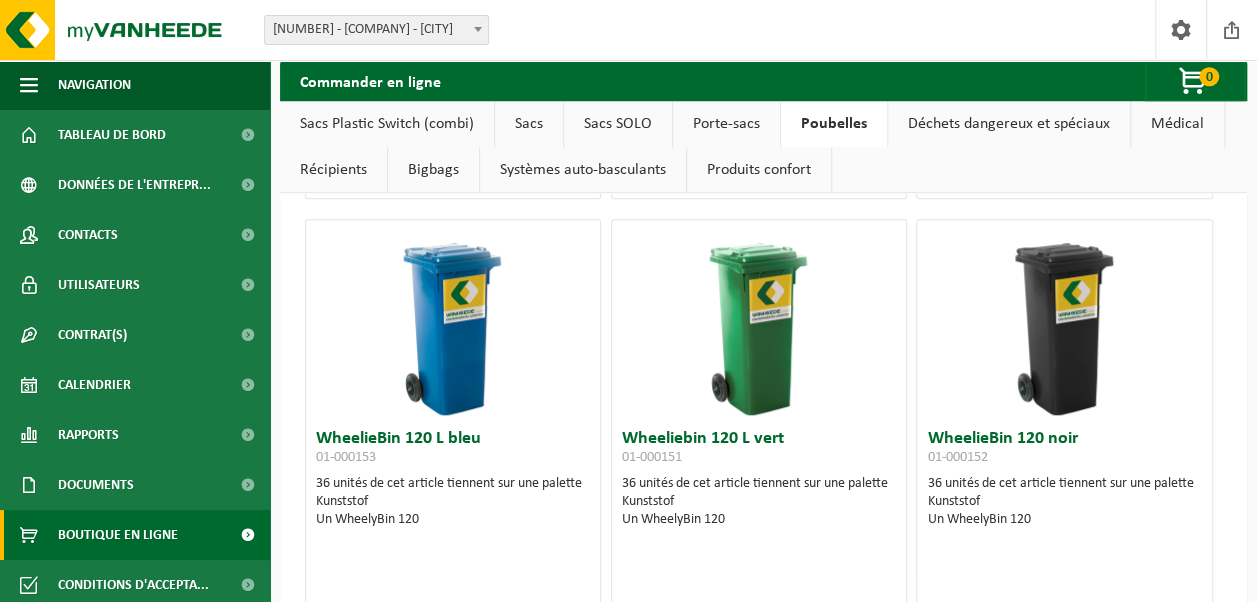 click at bounding box center [759, 320] 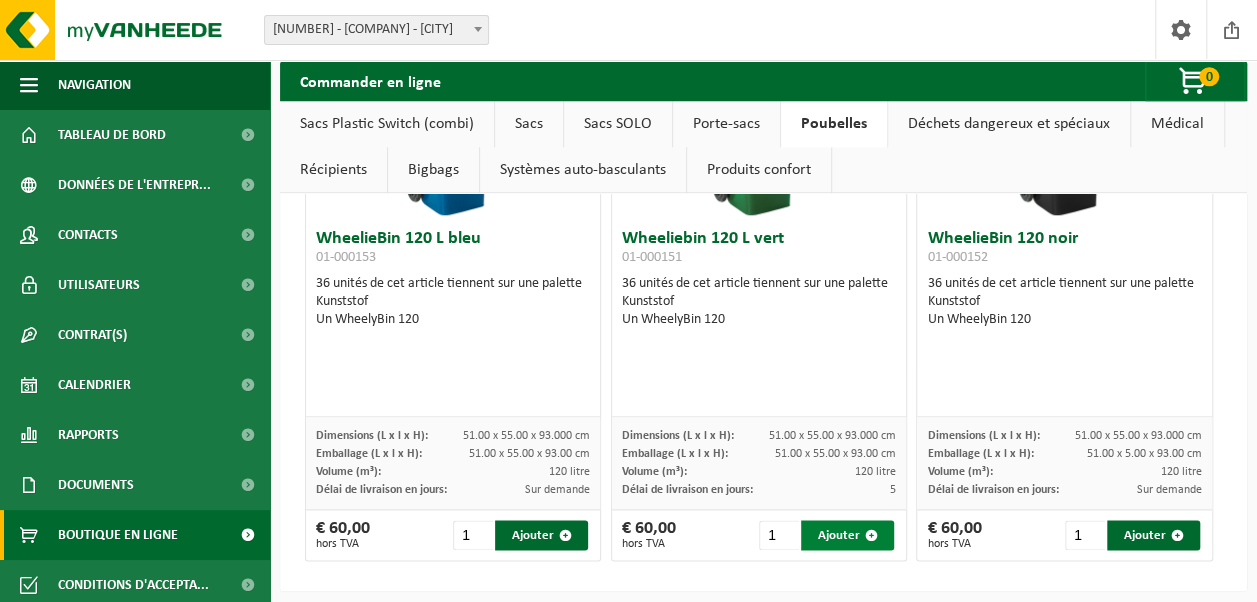 click at bounding box center (871, 535) 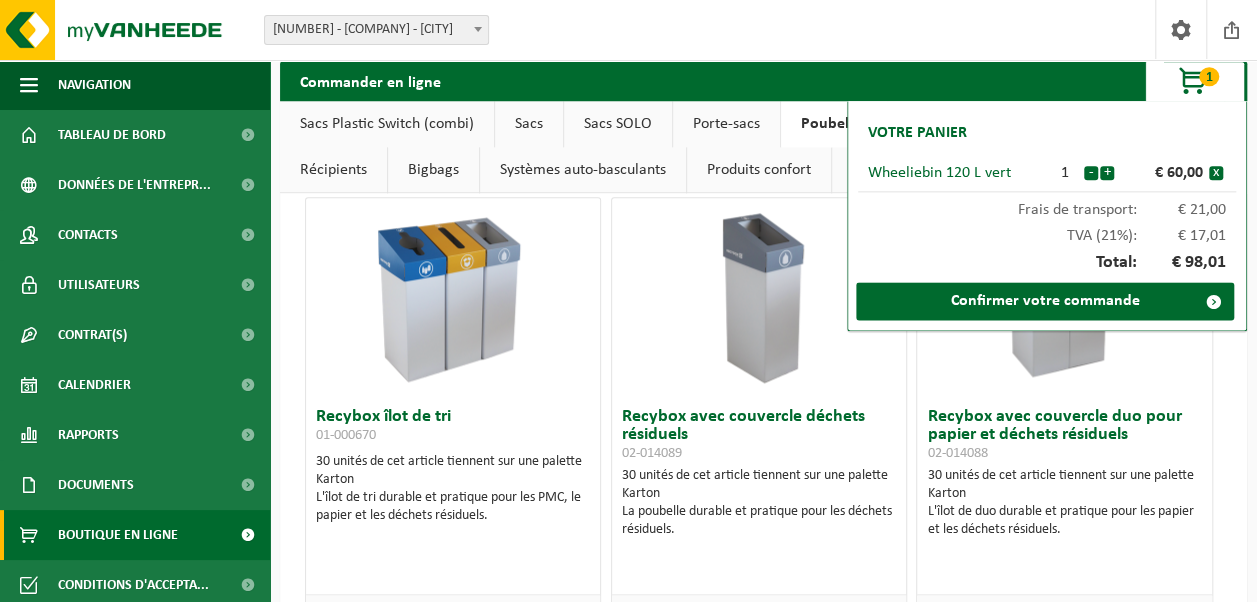 scroll, scrollTop: 1128, scrollLeft: 0, axis: vertical 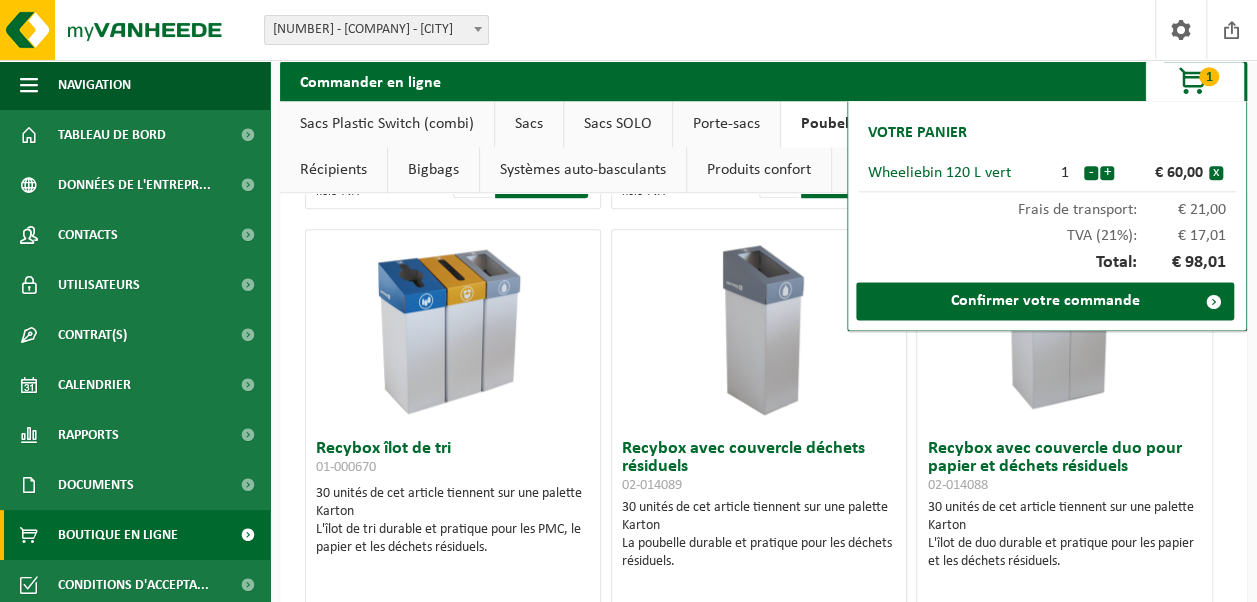 click on "Site:       [NUMBER] - [COMPANY] - [CITY] [NUMBER] - [COMPANY] - [CITY] [NUMBER] - [COMPANY] - [CITY]          Bienvenue  [FIRST] [LAST]               Clôturer" at bounding box center (628, 30) 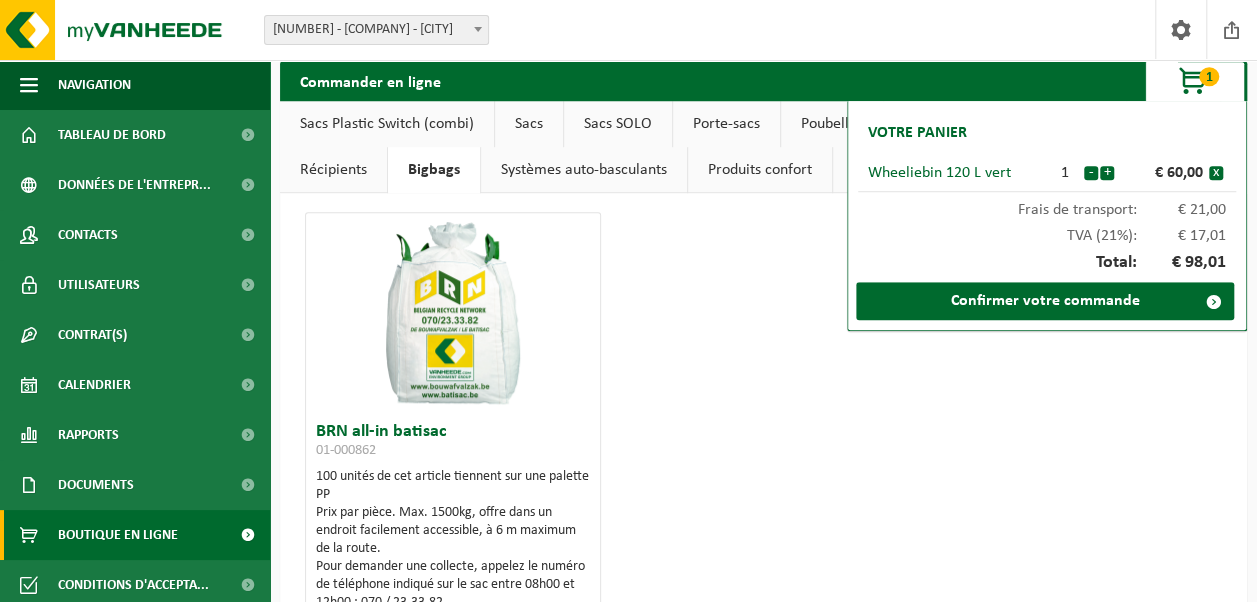 scroll, scrollTop: 622, scrollLeft: 0, axis: vertical 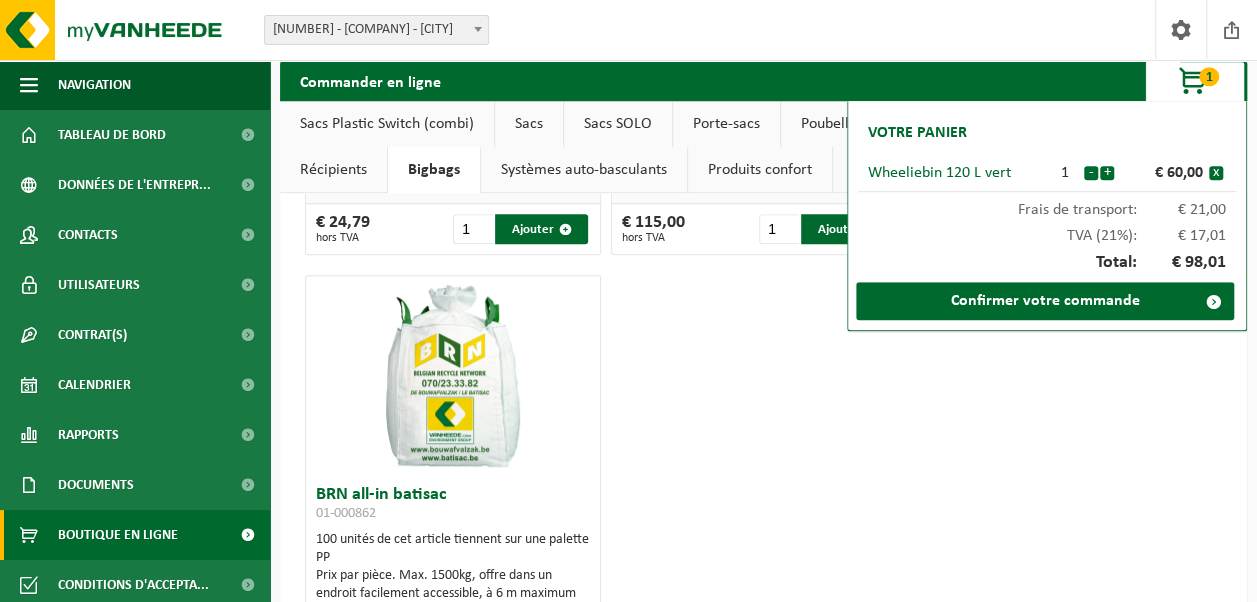 click on "Systèmes auto-basculants" at bounding box center (584, 170) 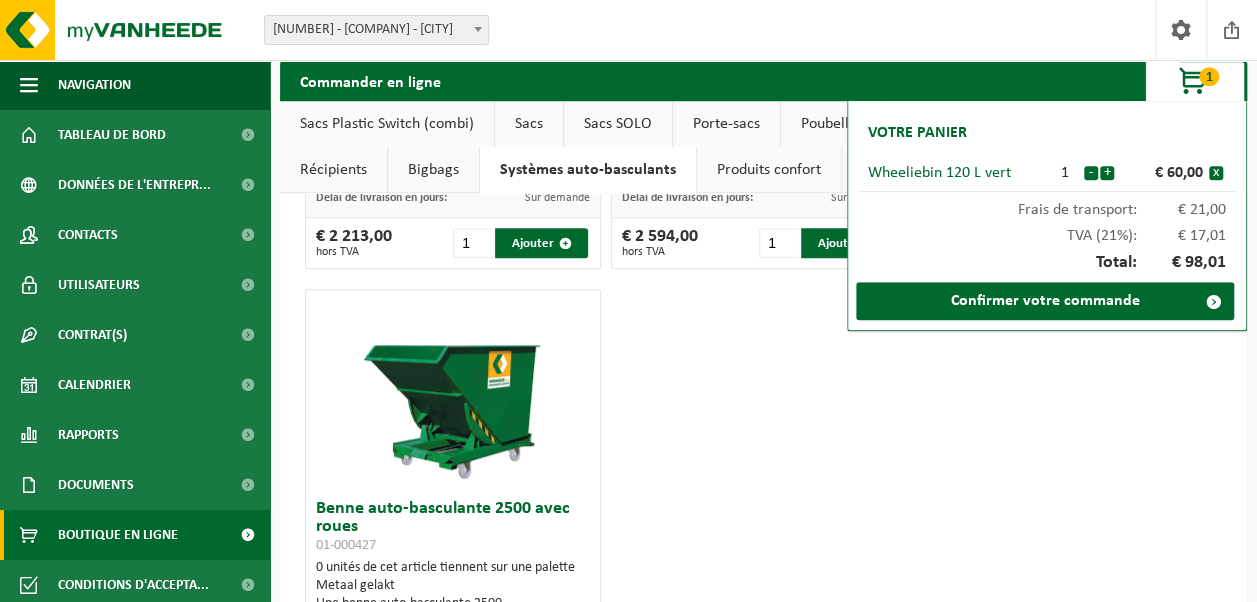 click on "Produits confort" at bounding box center [769, 170] 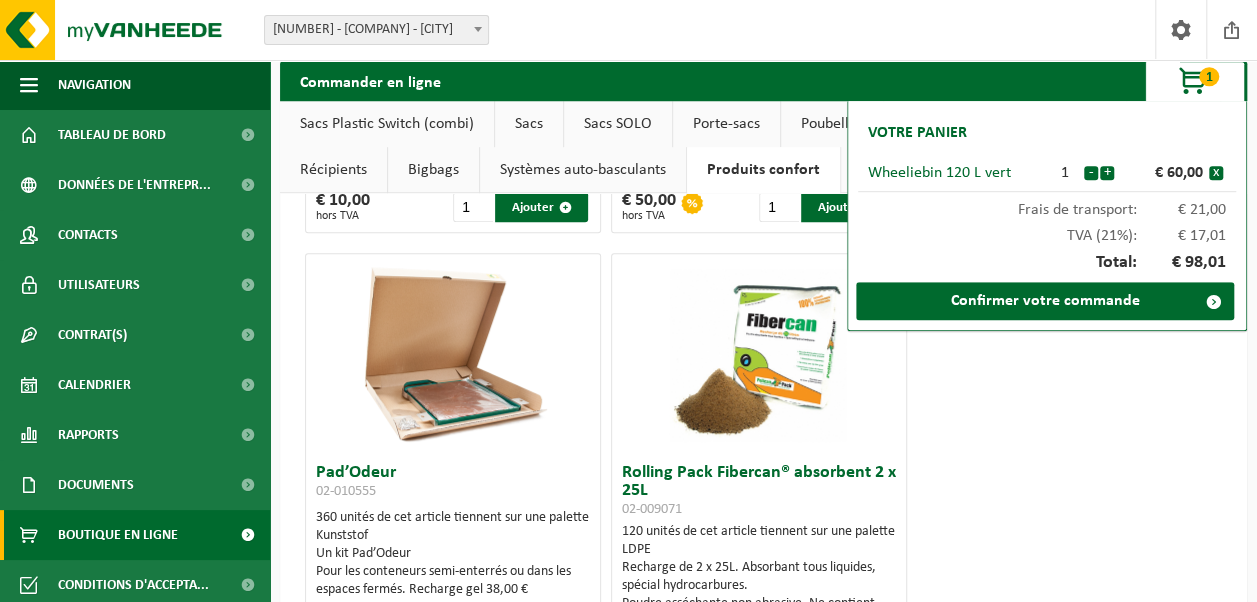 click on "Récipients" at bounding box center (333, 170) 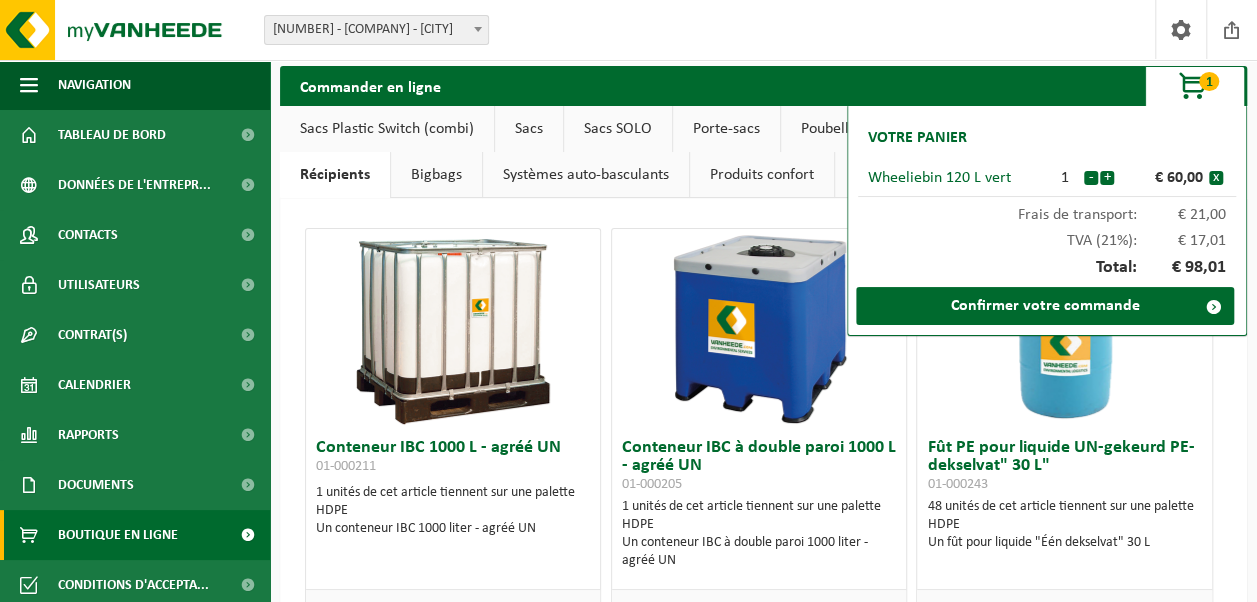 scroll, scrollTop: 0, scrollLeft: 0, axis: both 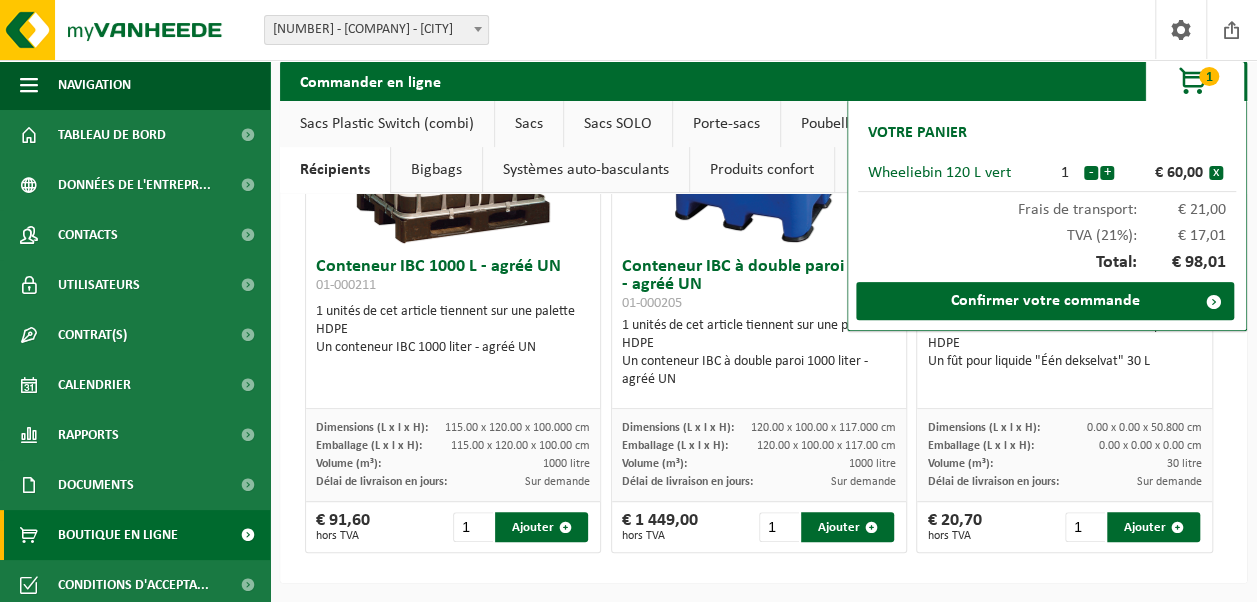 click on "Commander en ligne           1        Votre panier          Wheeliebin 120 L vert   1     -   +      € 60,00     x            Frais de transport:  € 21,00      TVA (21%):  € 17,01      Total:  € 98,01      Confirmer votre commande" at bounding box center [763, 81] 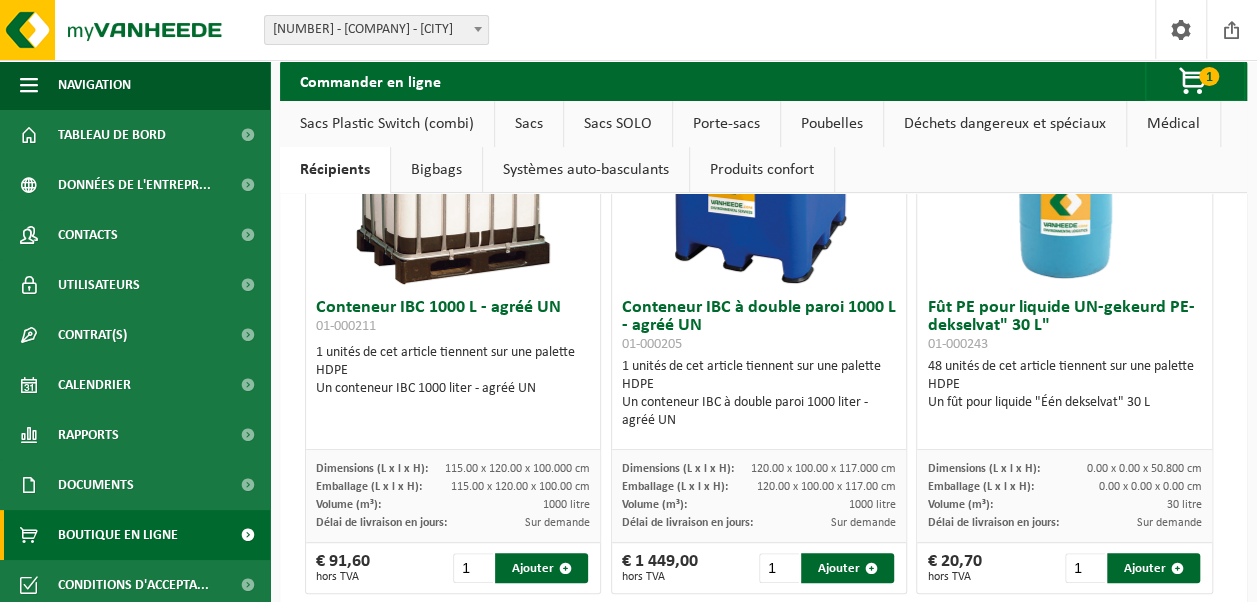 scroll, scrollTop: 146, scrollLeft: 0, axis: vertical 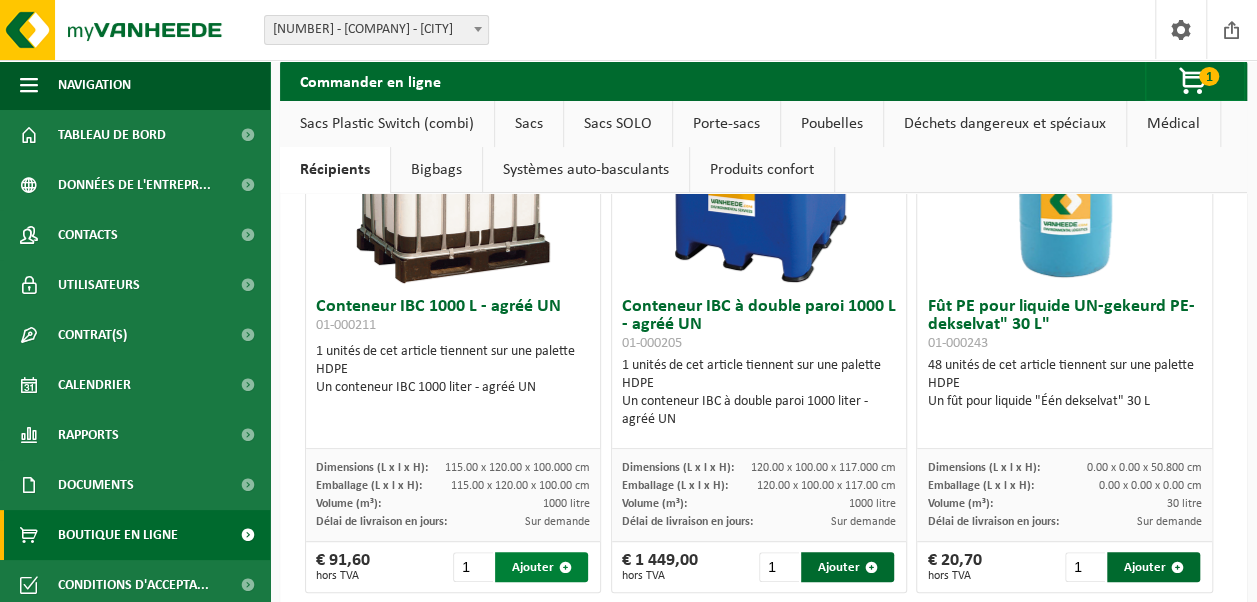 click on "Ajouter" at bounding box center [541, 567] 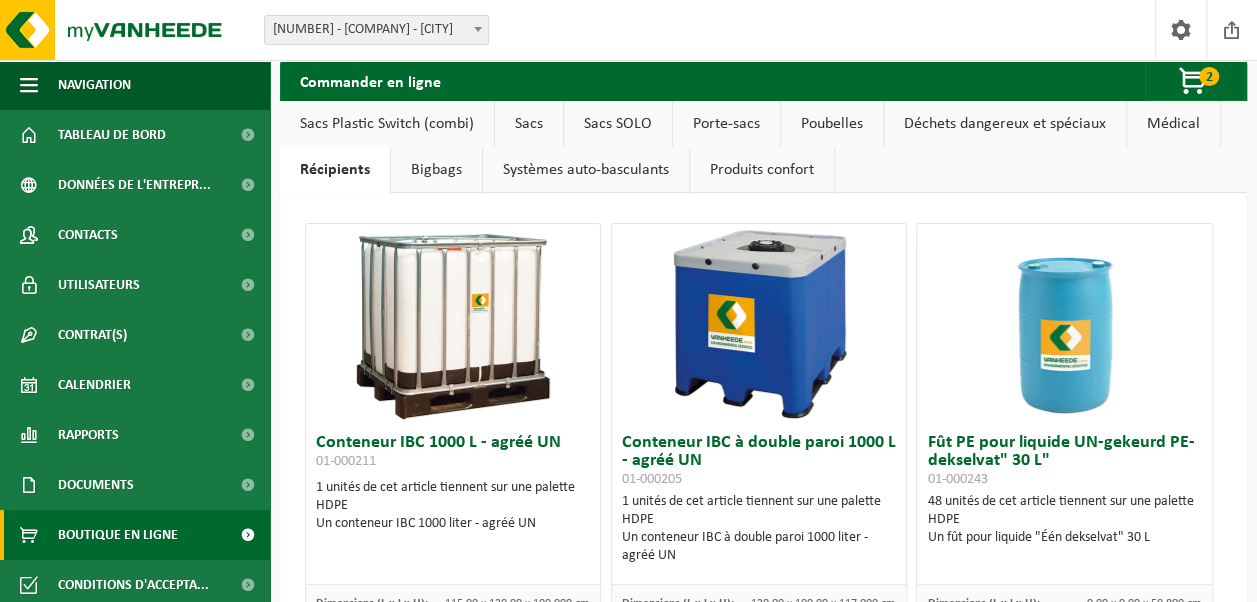 scroll, scrollTop: 0, scrollLeft: 0, axis: both 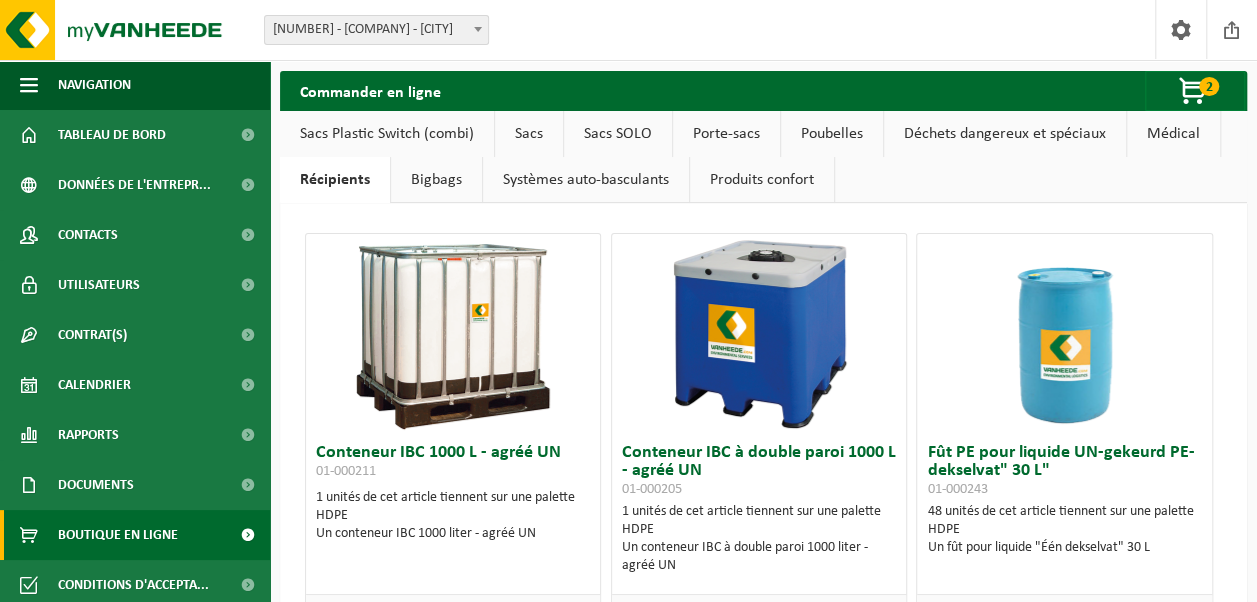 click on "Poubelles" at bounding box center [832, 134] 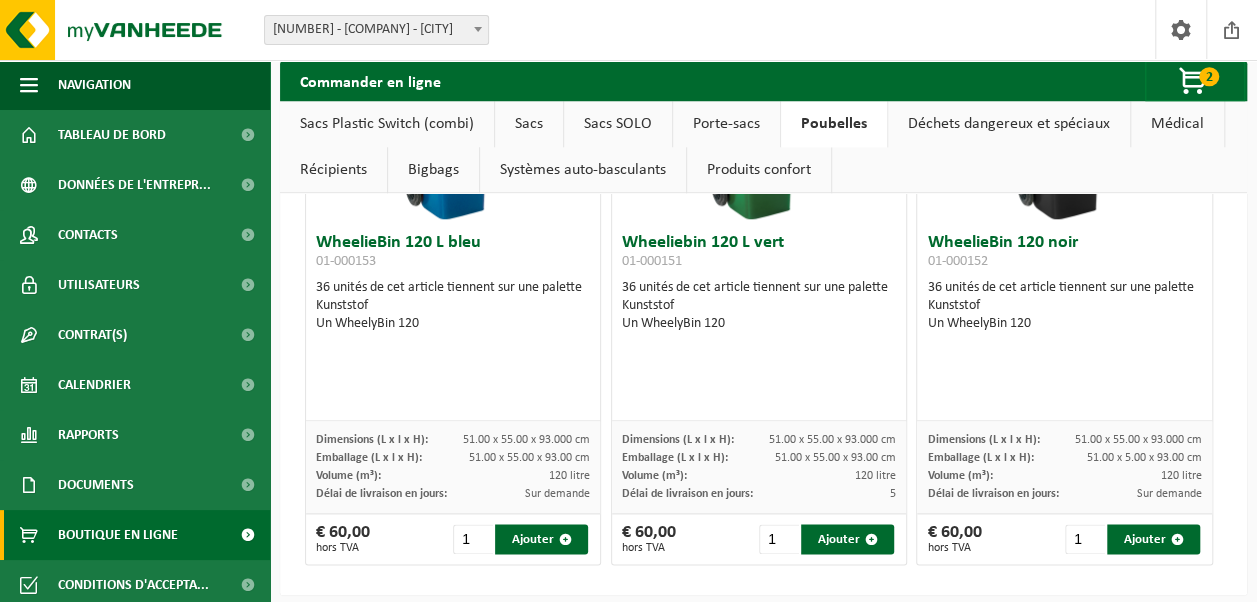 scroll, scrollTop: 4710, scrollLeft: 0, axis: vertical 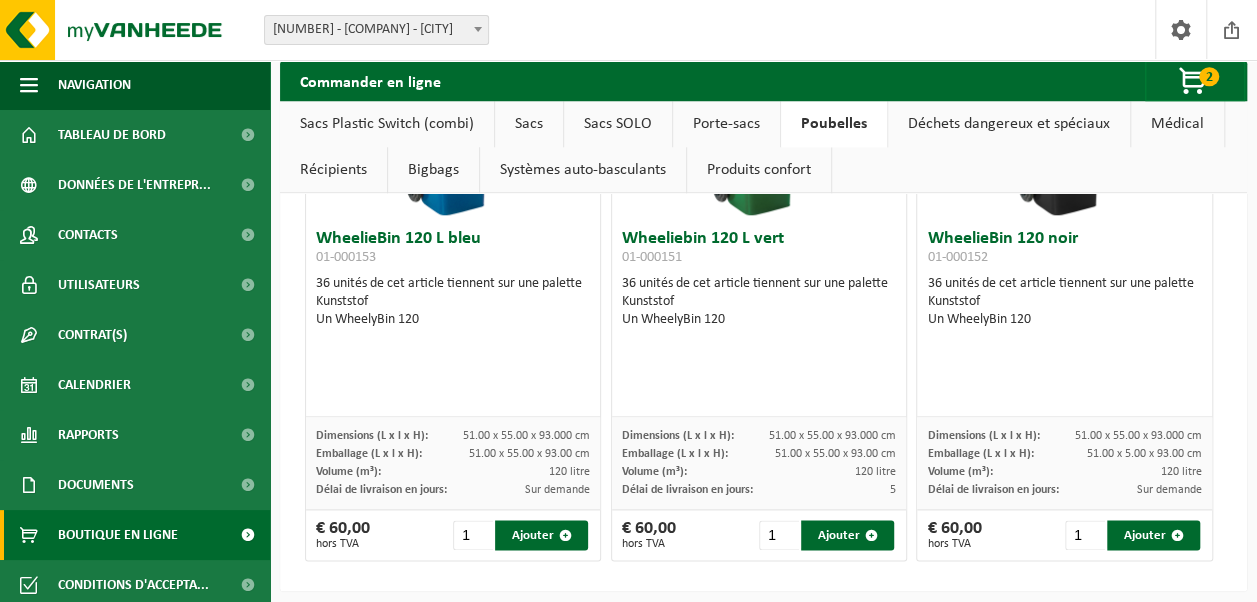 click on "Bigbags" at bounding box center (433, 170) 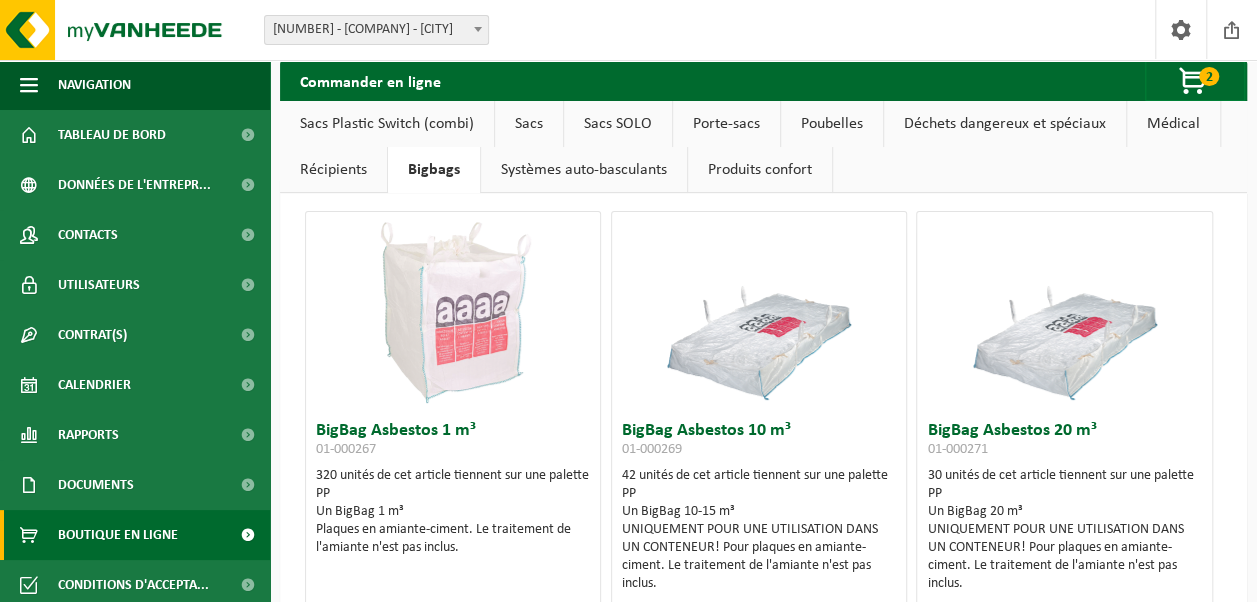 scroll, scrollTop: 0, scrollLeft: 0, axis: both 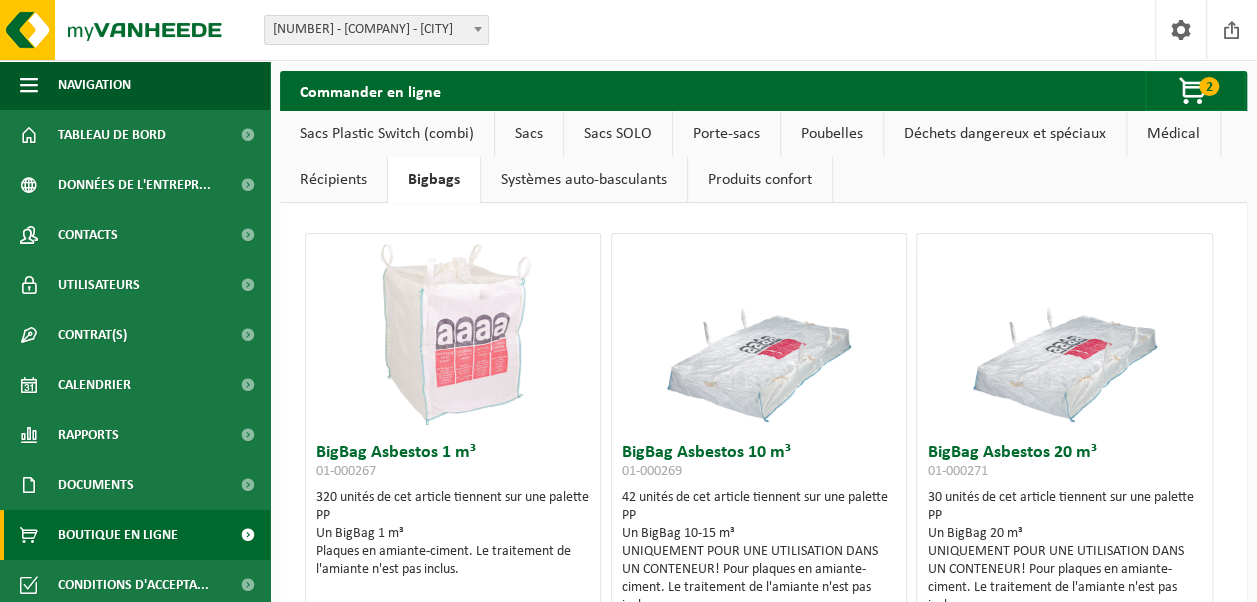 click on "Porte-sacs" at bounding box center (726, 134) 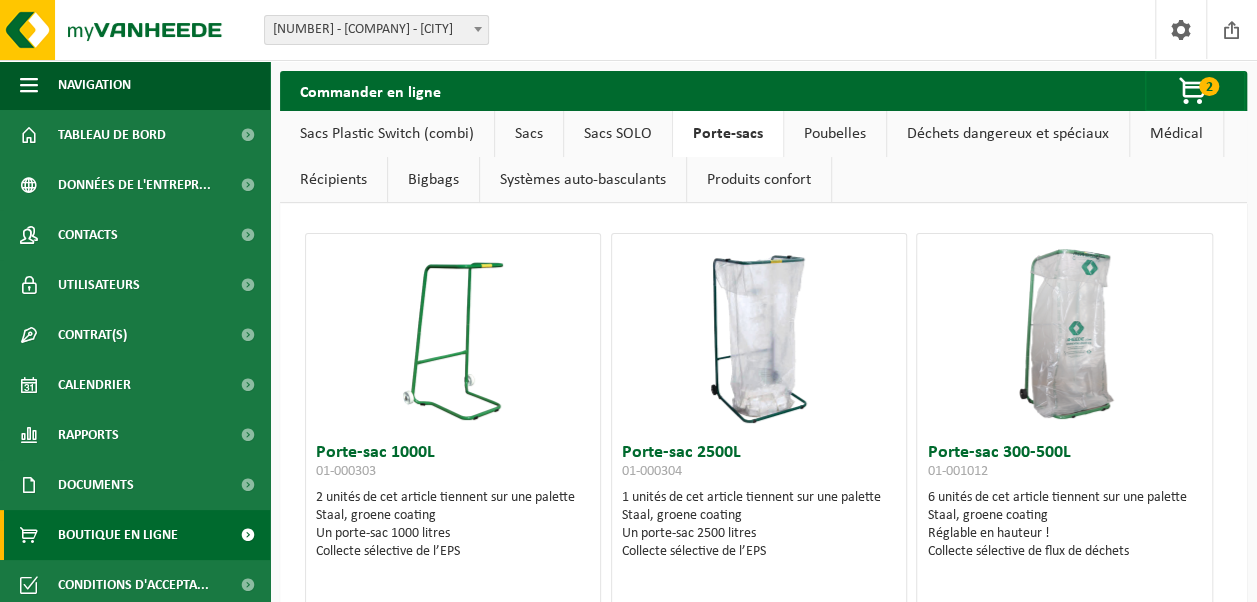 click on "Sacs SOLO" at bounding box center [618, 134] 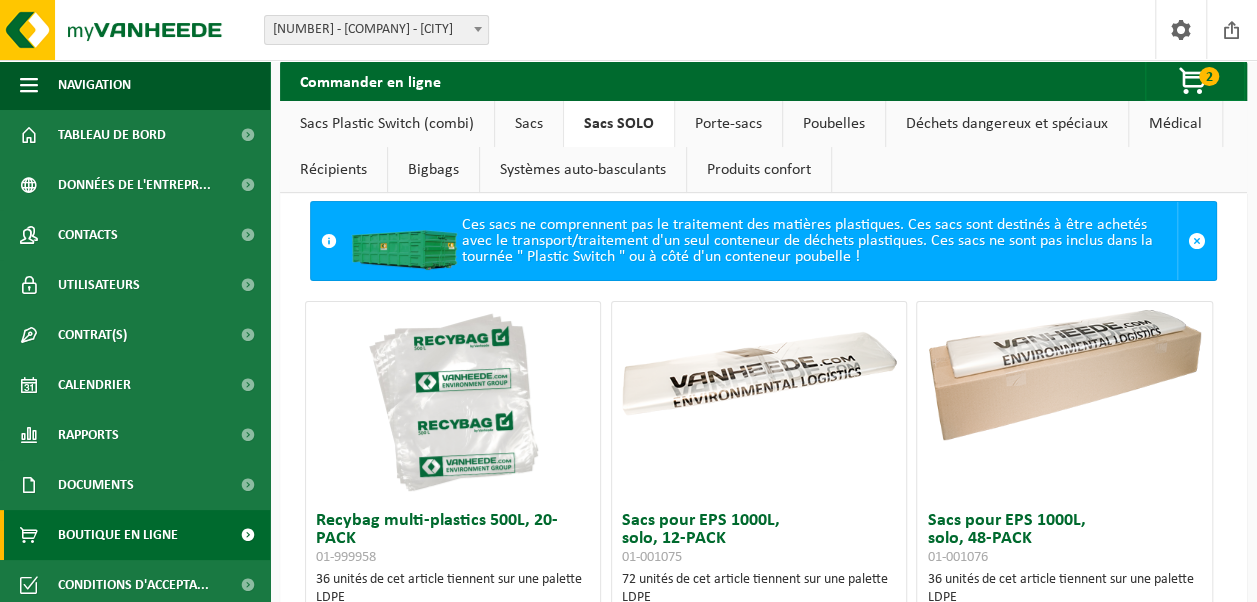 scroll, scrollTop: 0, scrollLeft: 0, axis: both 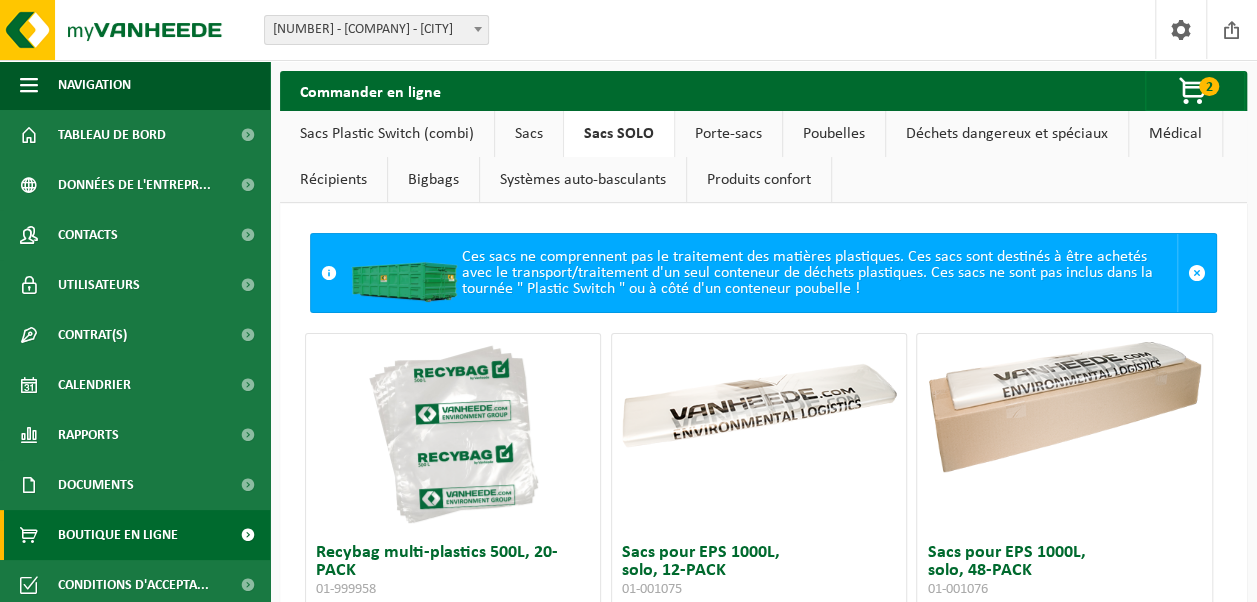 click on "Poubelles" at bounding box center (834, 134) 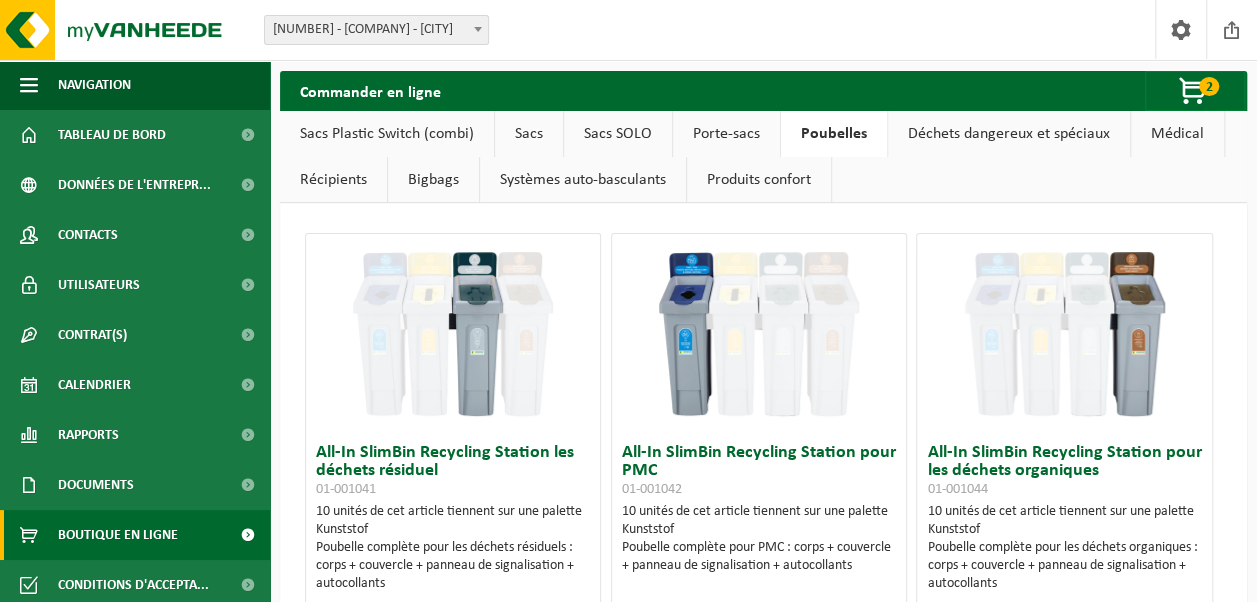 click on "Déchets dangereux et spéciaux" at bounding box center [1009, 134] 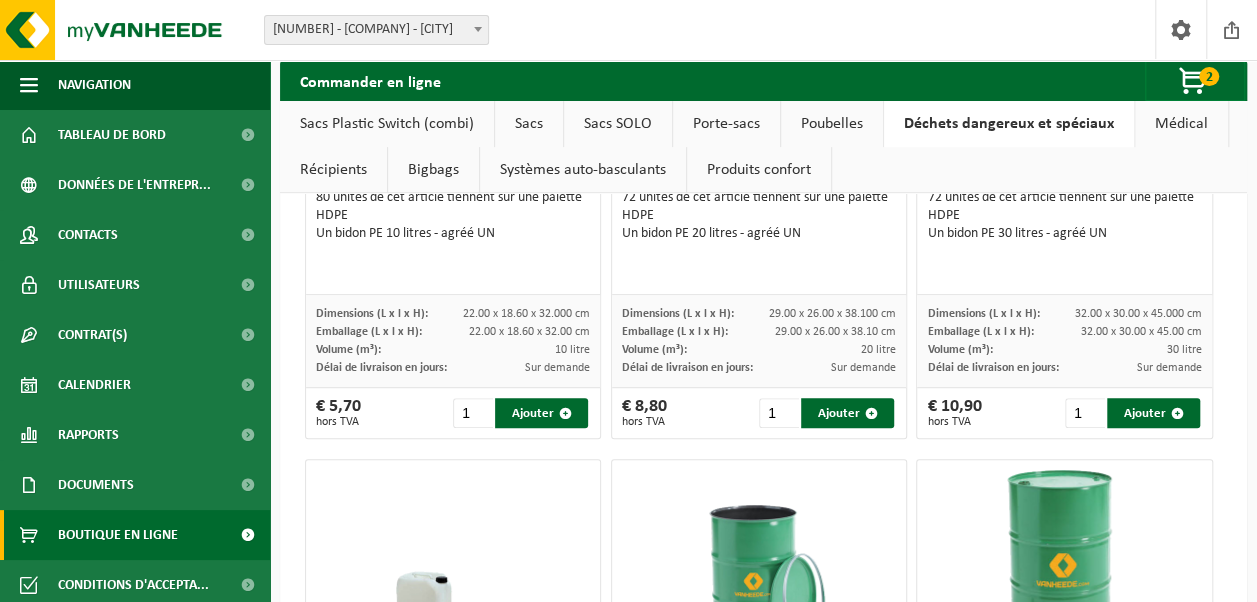 scroll, scrollTop: 176, scrollLeft: 0, axis: vertical 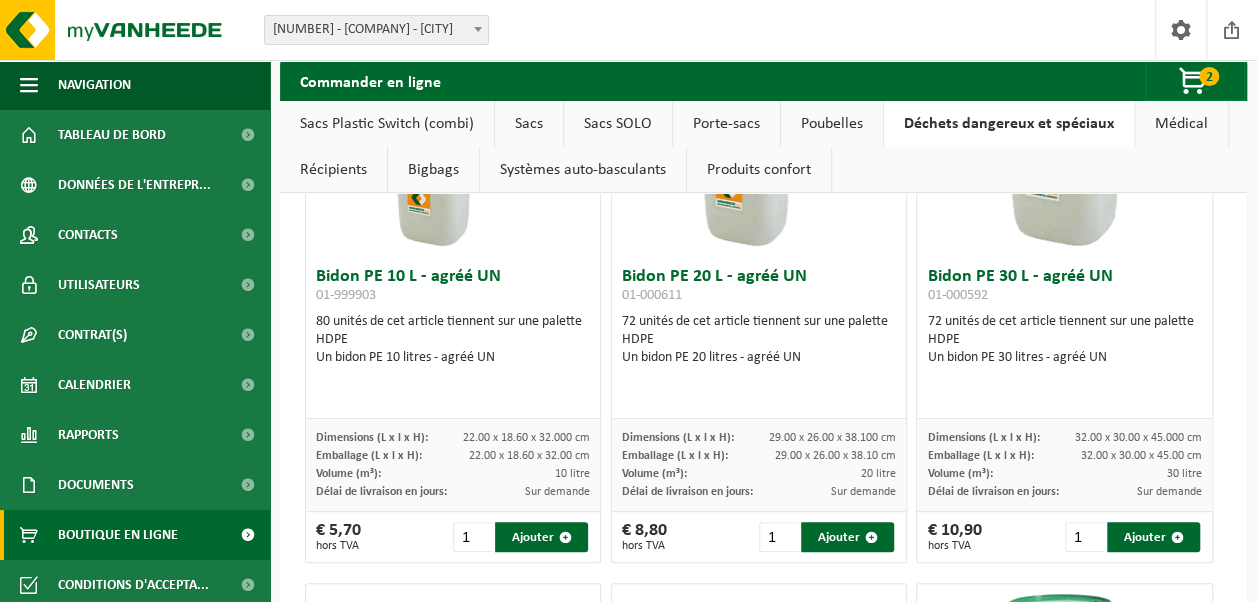 click on "Médical" at bounding box center (1181, 124) 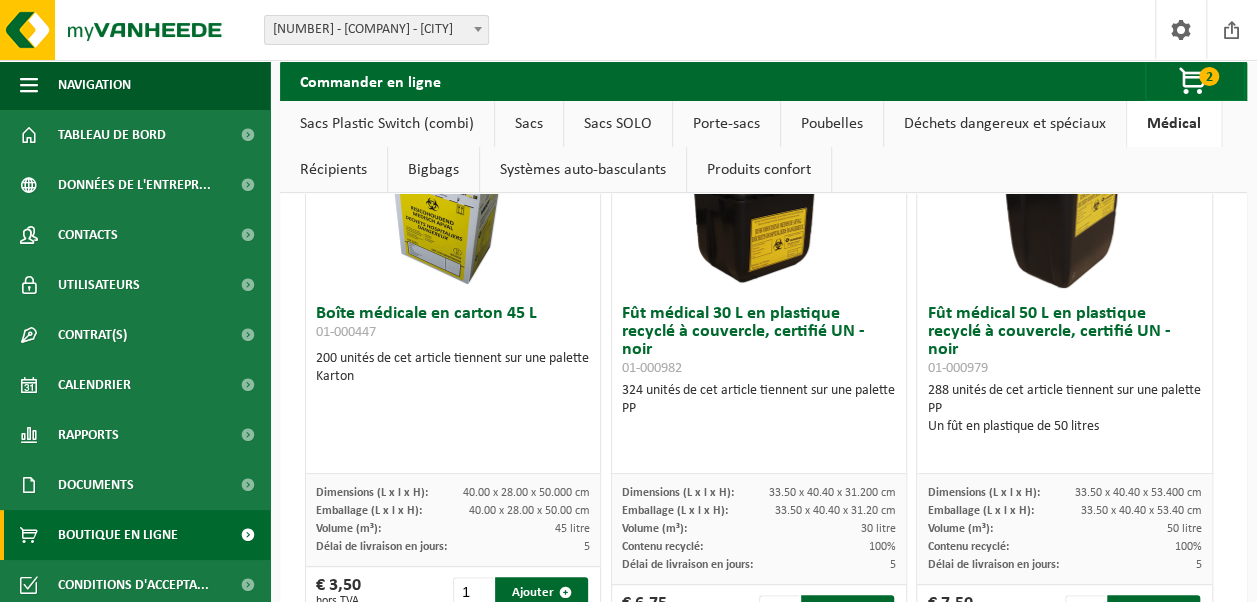 scroll, scrollTop: 0, scrollLeft: 0, axis: both 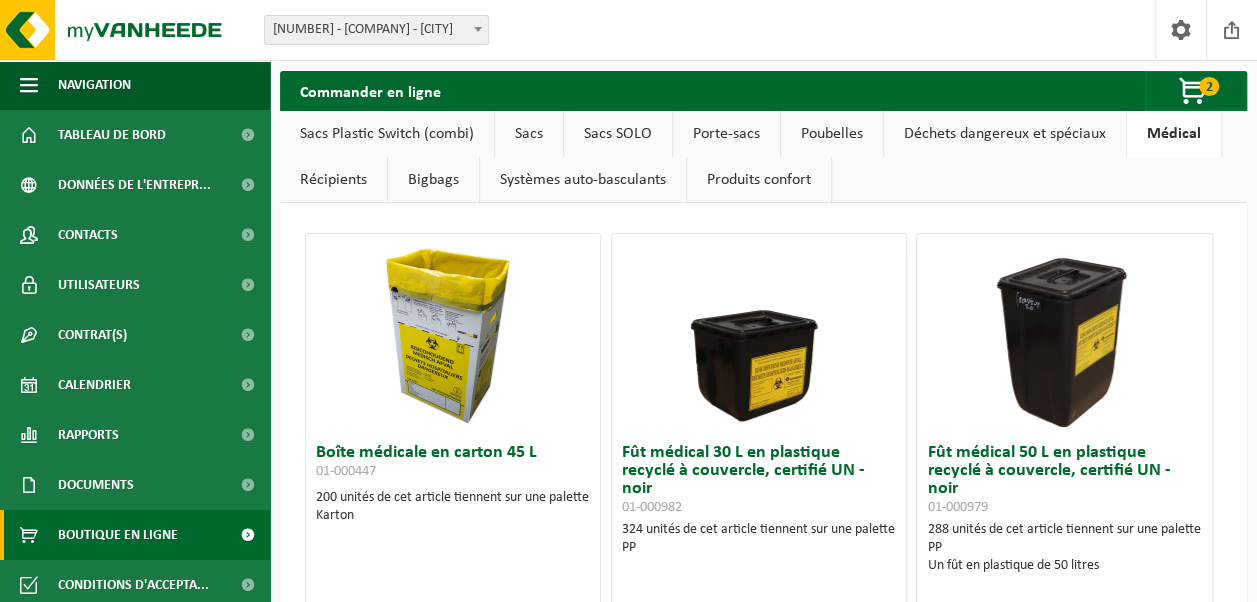 click on "Poubelles" at bounding box center (832, 134) 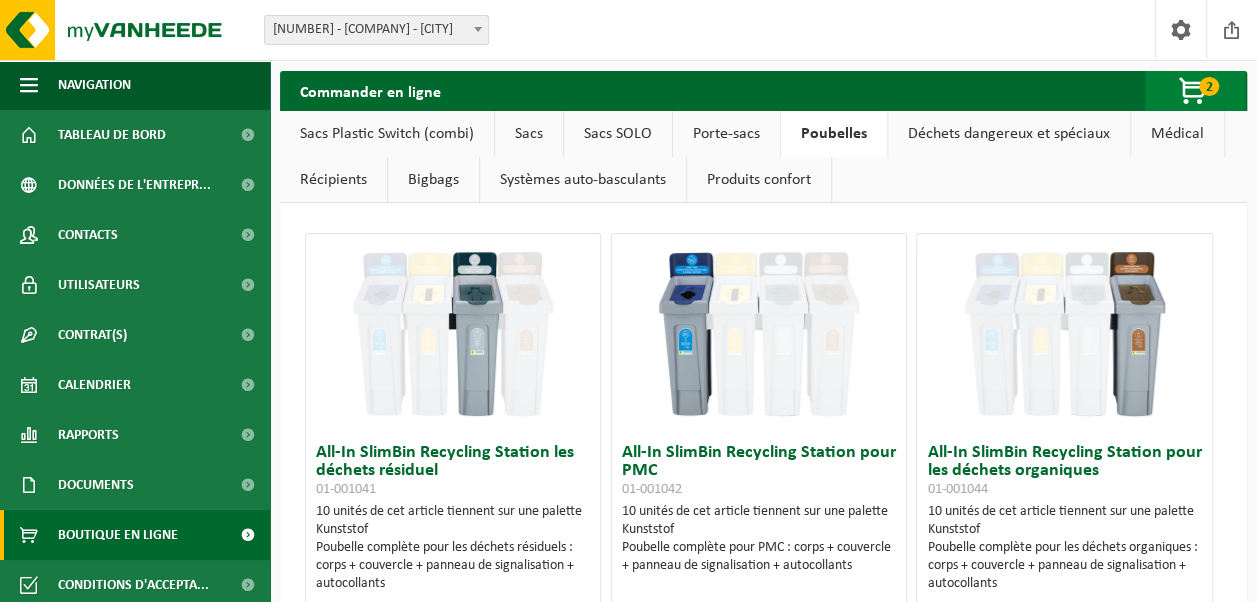 click at bounding box center (1194, 92) 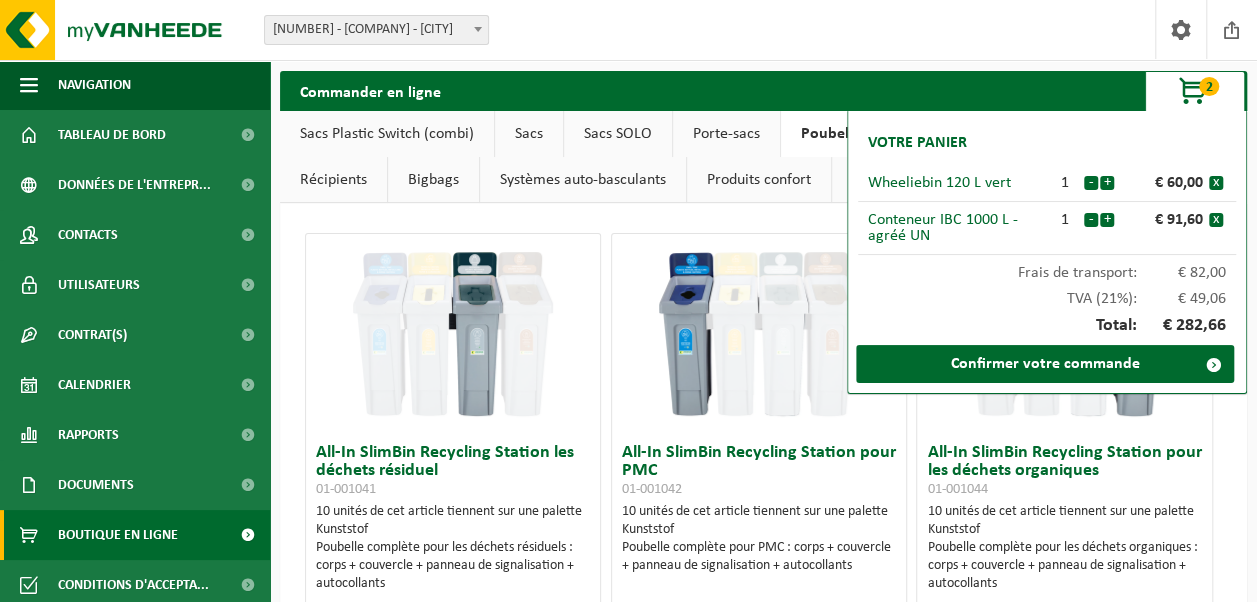 click on "Commander en ligne           2        Votre panier          Wheeliebin 120 L vert   1     -   +      € 60,00     x           Conteneur IBC 1000 L - agréé UN   1     -   +      € 91,60     x            Frais de transport:  € 82,00      TVA (21%):  € 49,06      Total:  € 282,66      Confirmer votre commande" at bounding box center (763, 91) 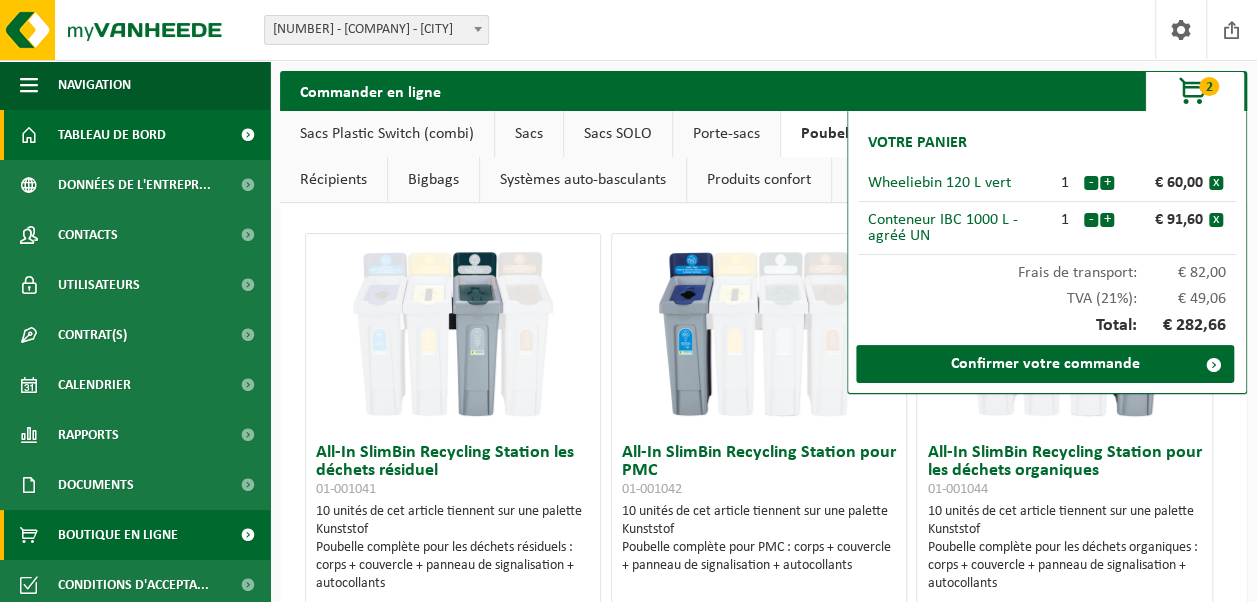 click on "Tableau de bord" at bounding box center (112, 135) 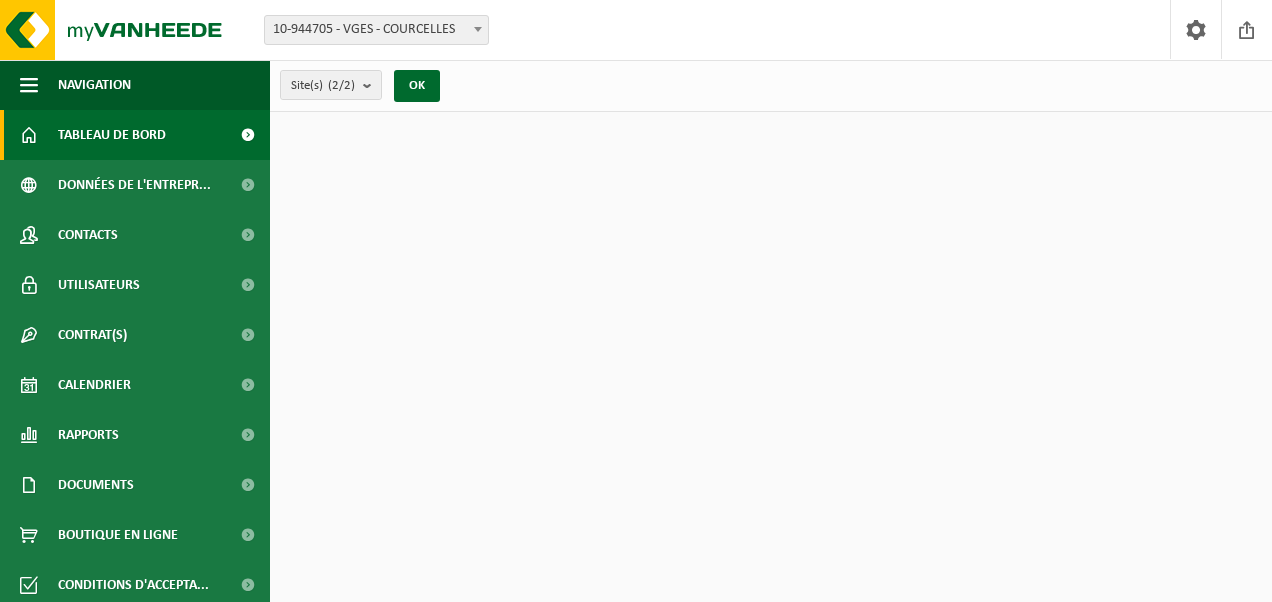 scroll, scrollTop: 0, scrollLeft: 0, axis: both 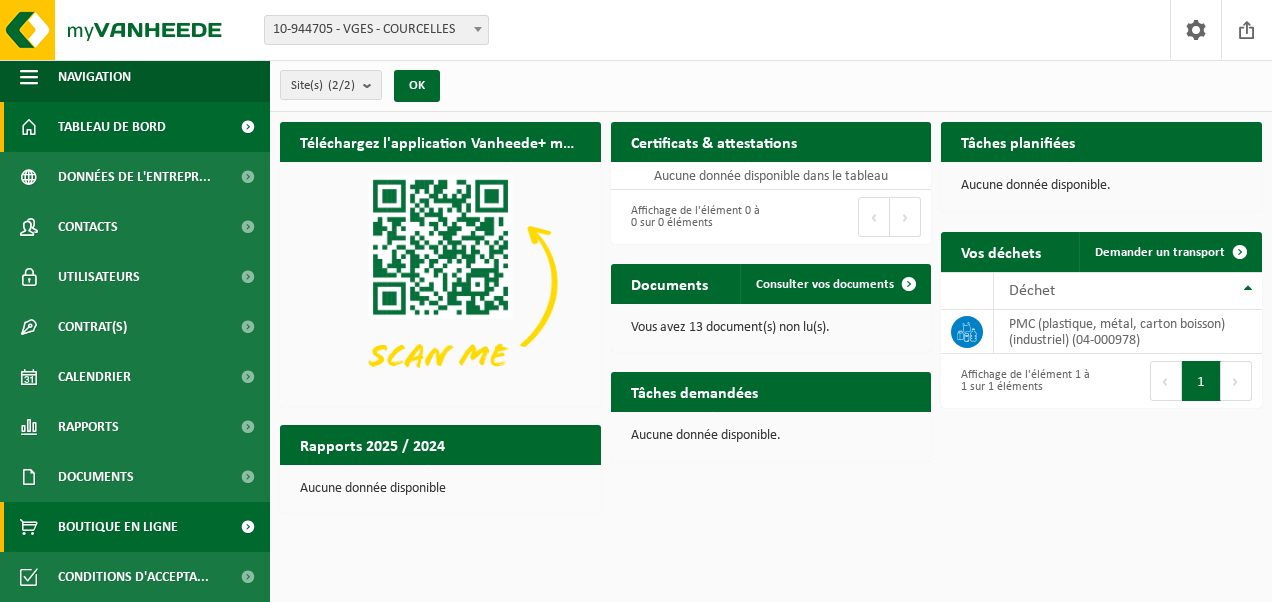 click on "Boutique en ligne" at bounding box center [118, 527] 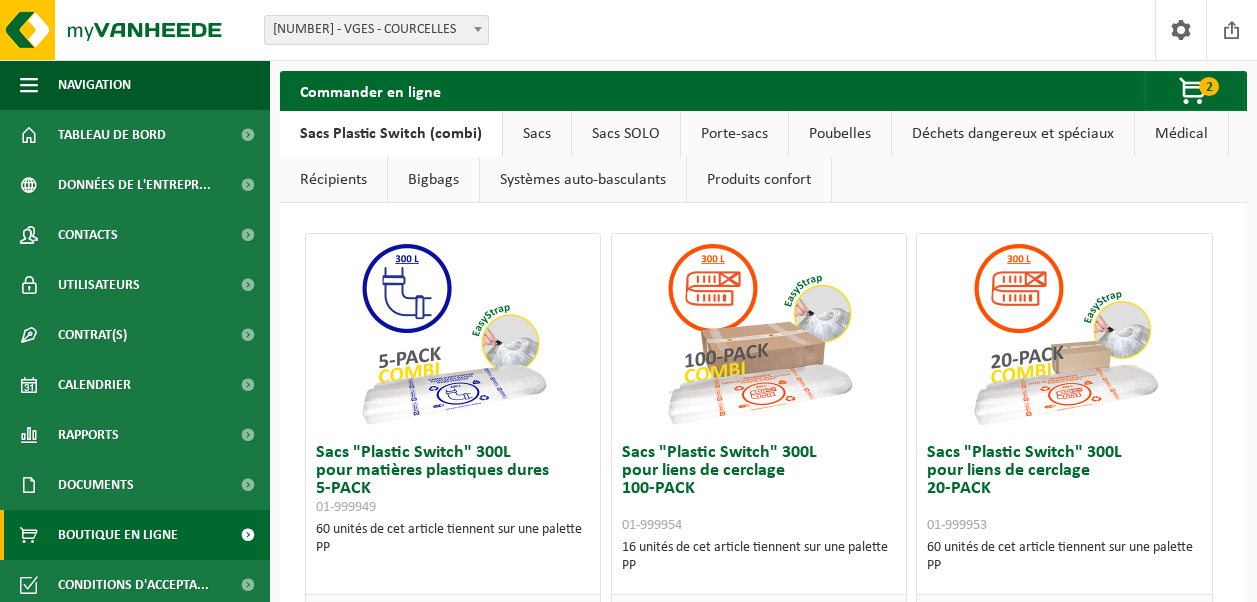 scroll, scrollTop: 0, scrollLeft: 0, axis: both 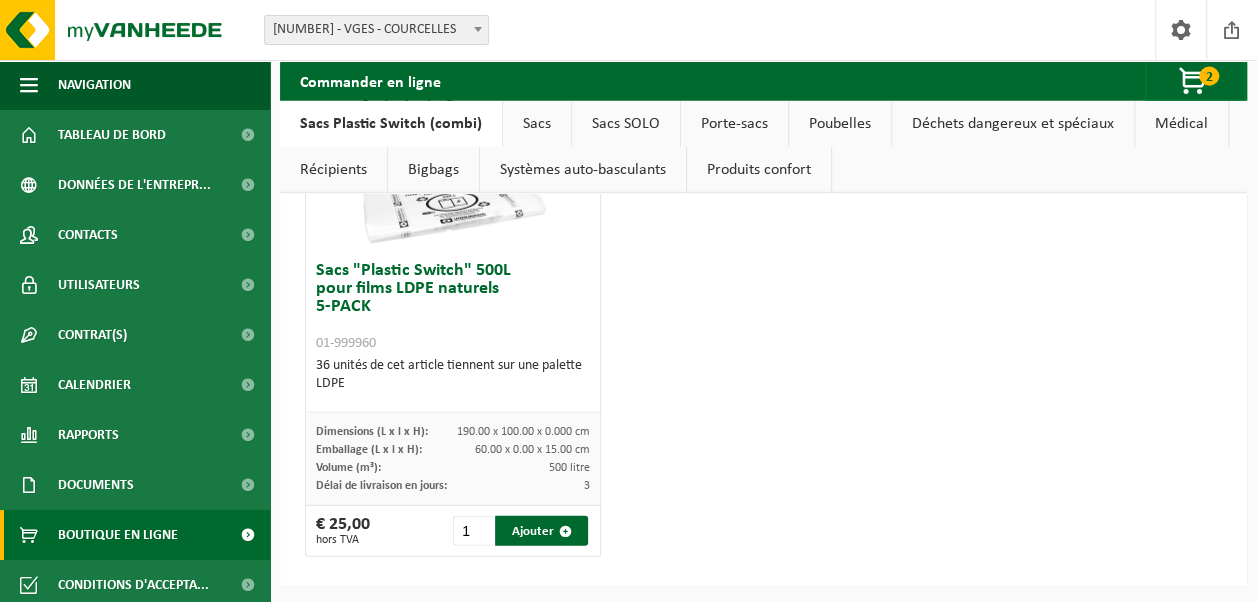 click on "Sacs" at bounding box center (537, 124) 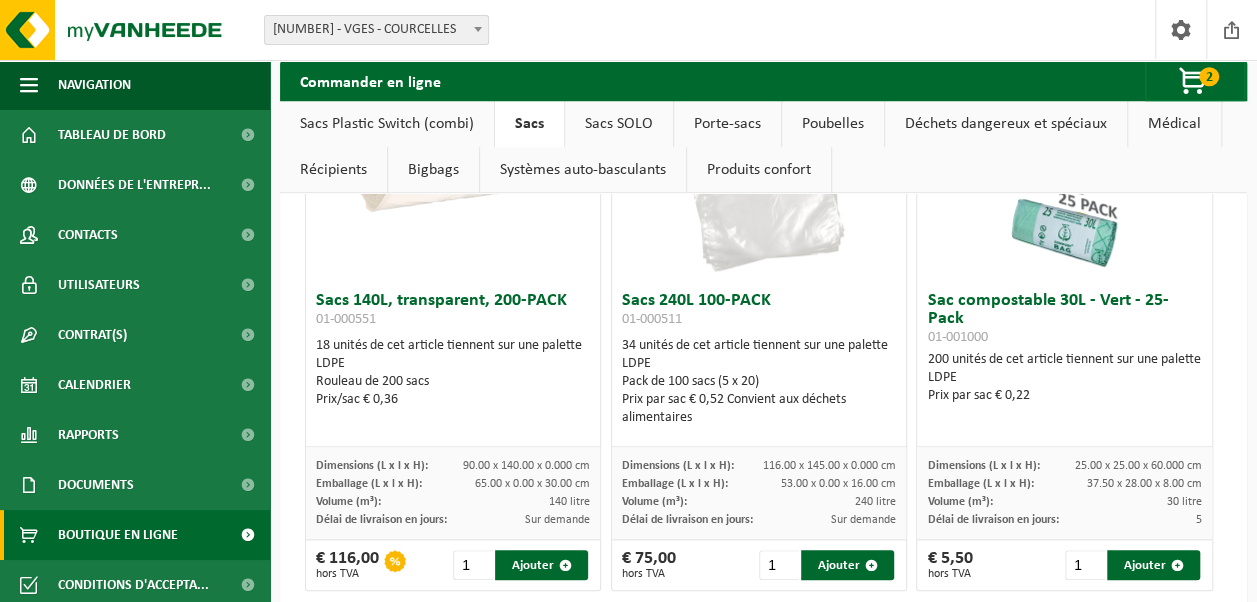 scroll, scrollTop: 763, scrollLeft: 0, axis: vertical 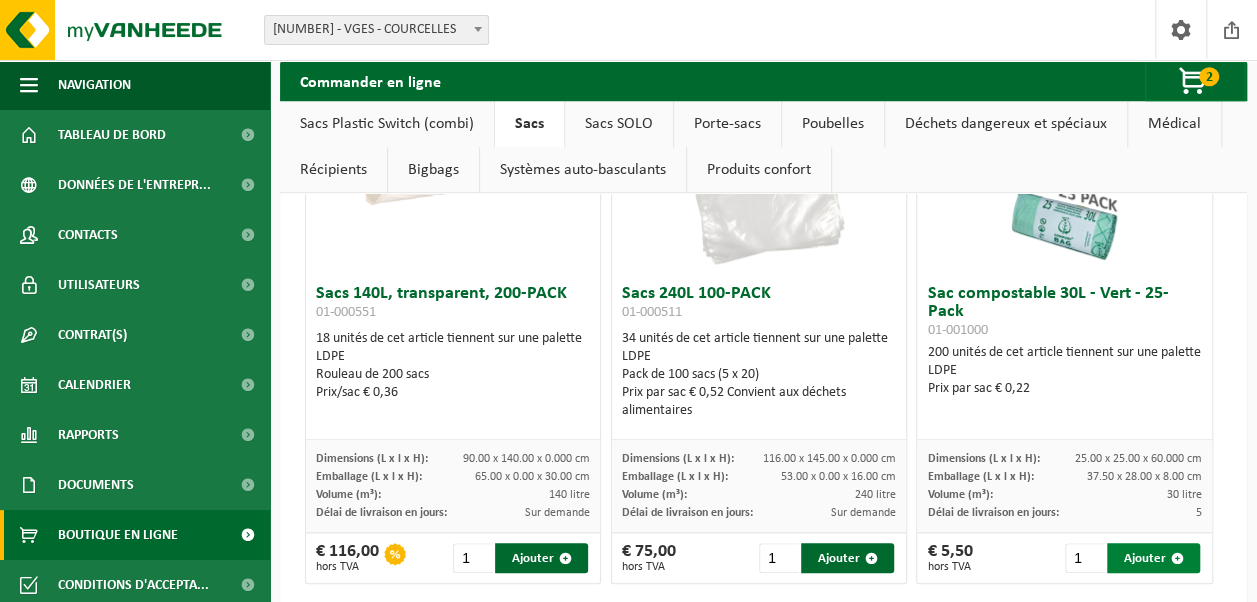 click on "Ajouter" at bounding box center (1153, 558) 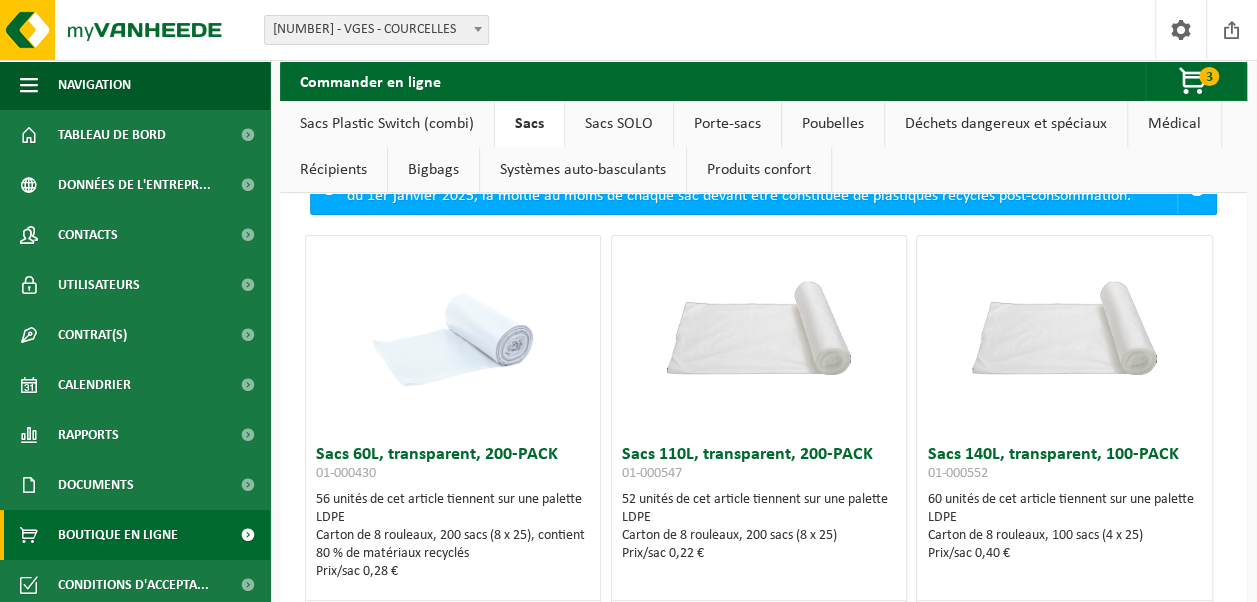 scroll, scrollTop: 0, scrollLeft: 0, axis: both 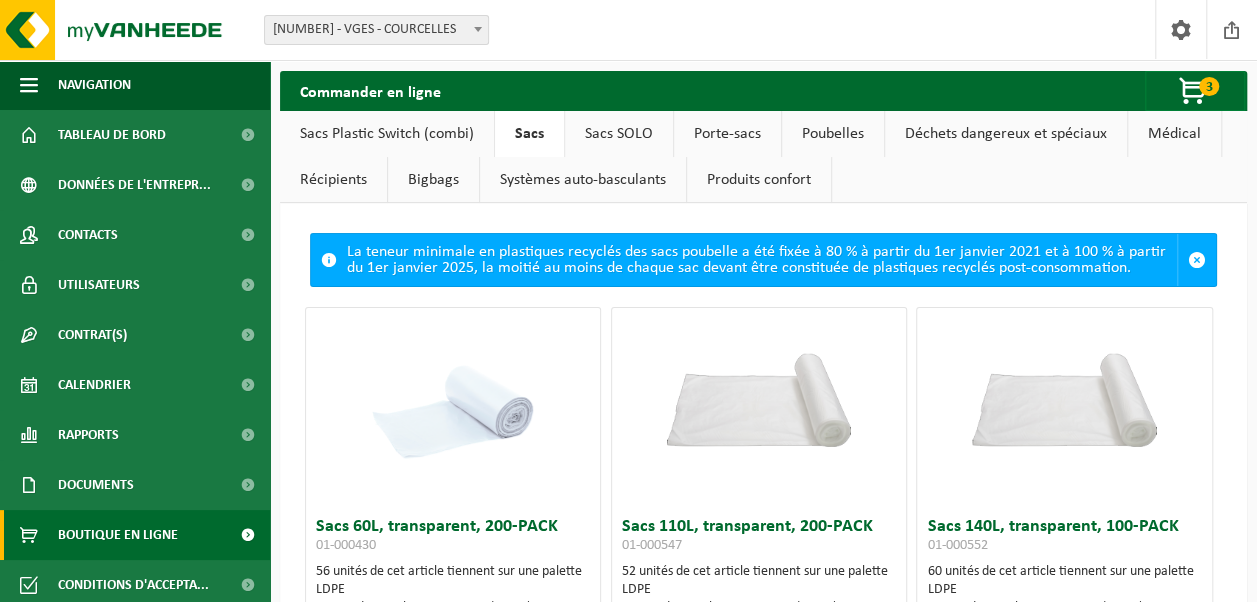 click on "Sacs SOLO" at bounding box center (619, 134) 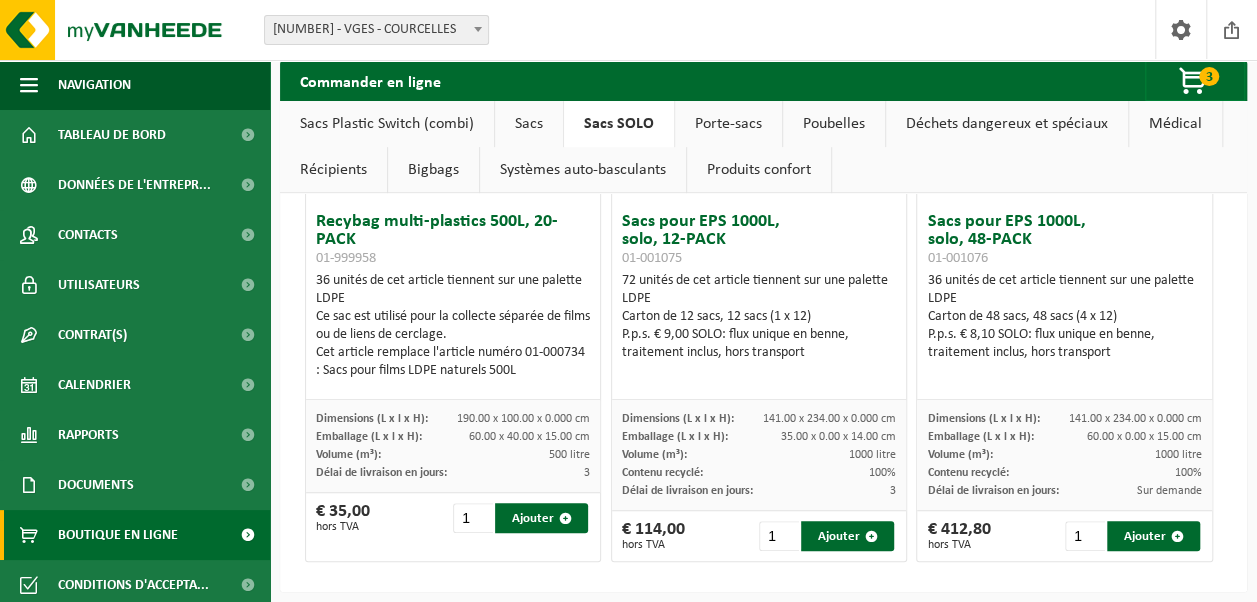 scroll, scrollTop: 339, scrollLeft: 0, axis: vertical 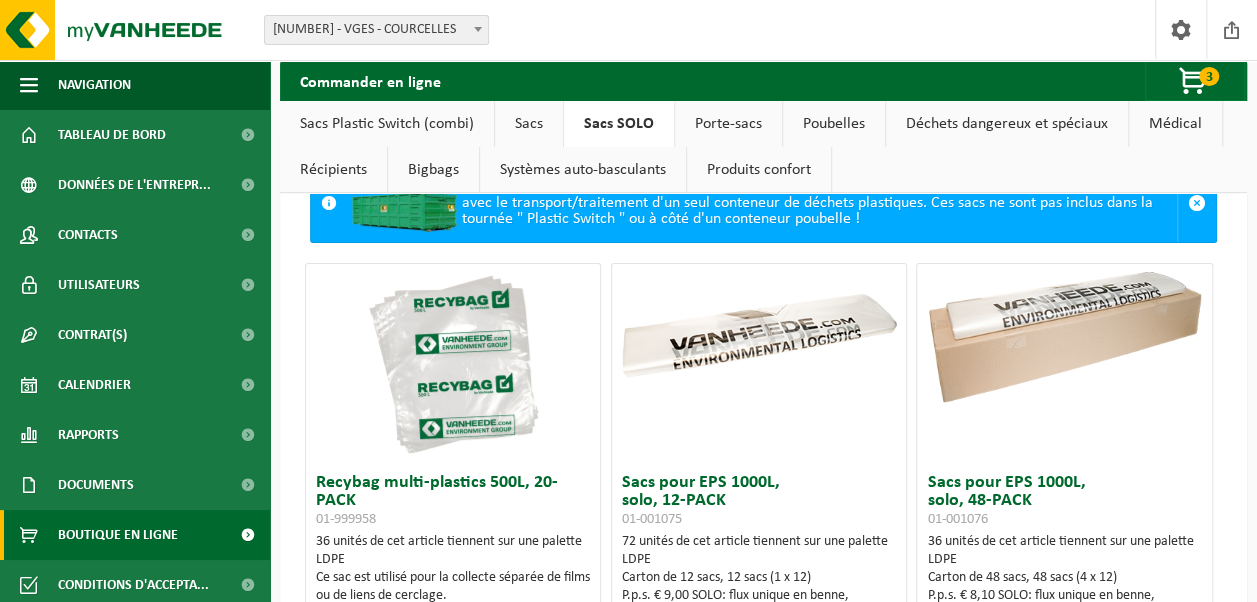 click on "Poubelles" at bounding box center [834, 124] 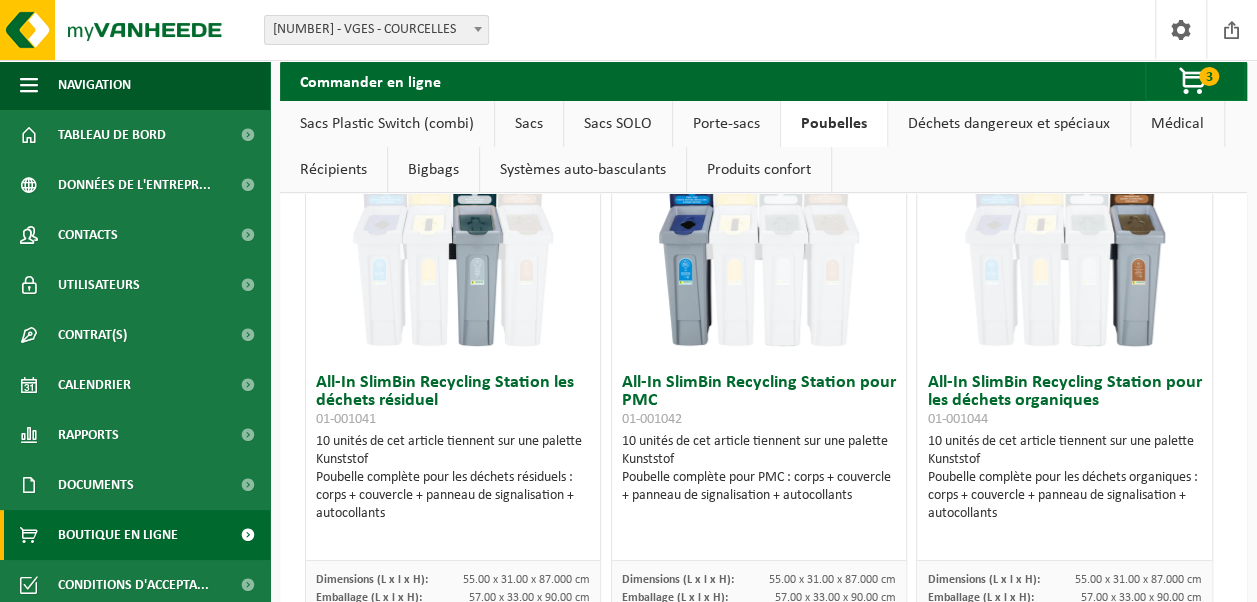 scroll, scrollTop: 0, scrollLeft: 0, axis: both 